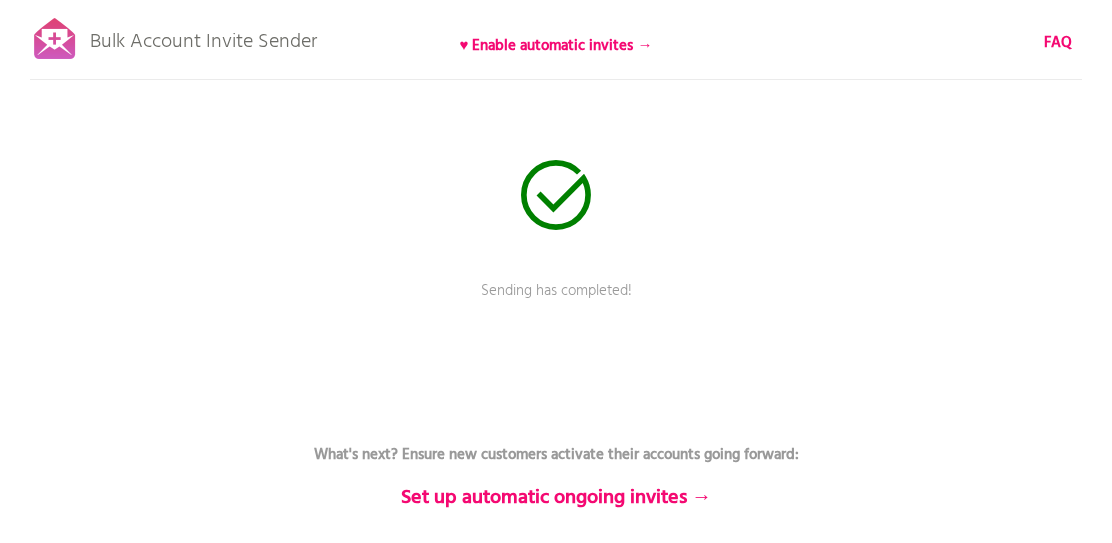 scroll, scrollTop: 0, scrollLeft: 0, axis: both 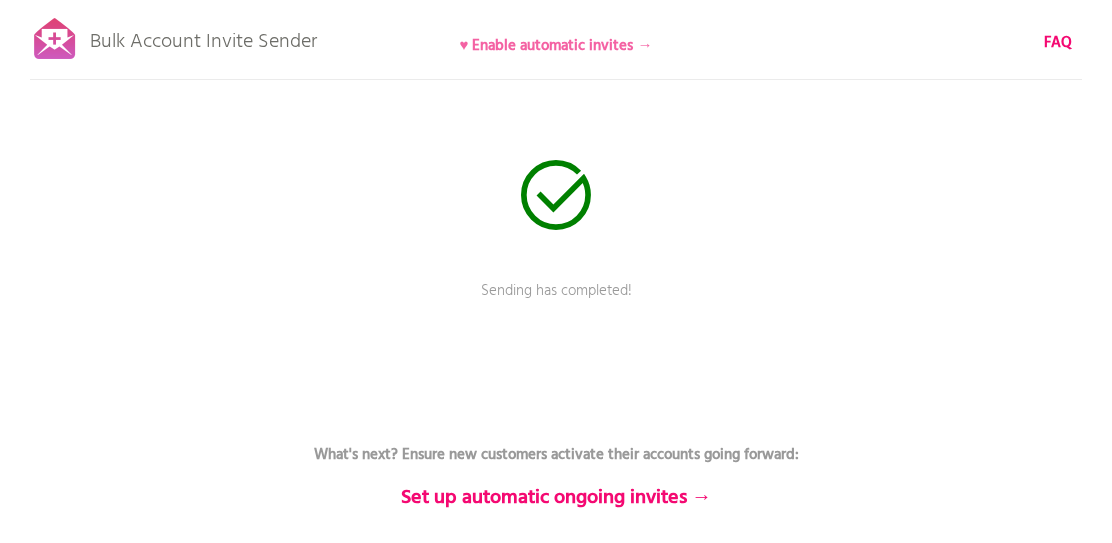 click on "♥ Enable automatic invites →" at bounding box center [556, 46] 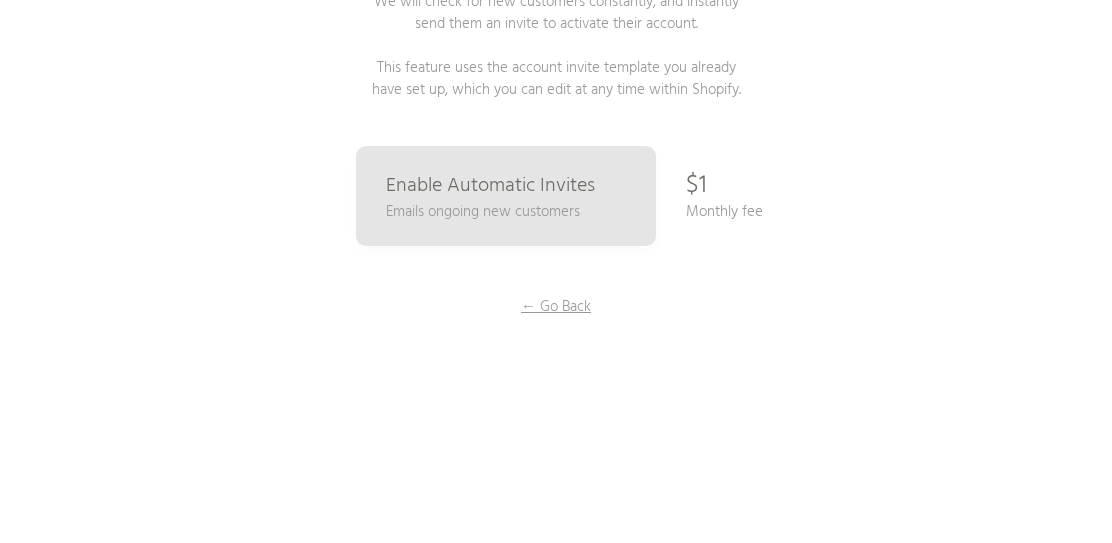 scroll, scrollTop: 256, scrollLeft: 0, axis: vertical 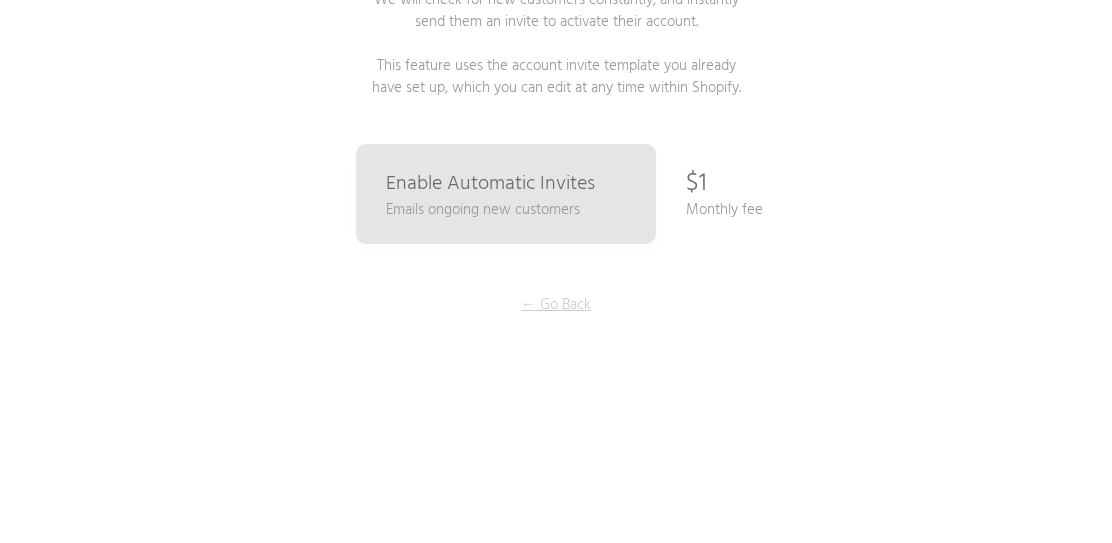 click on "← Go Back" at bounding box center [556, 305] 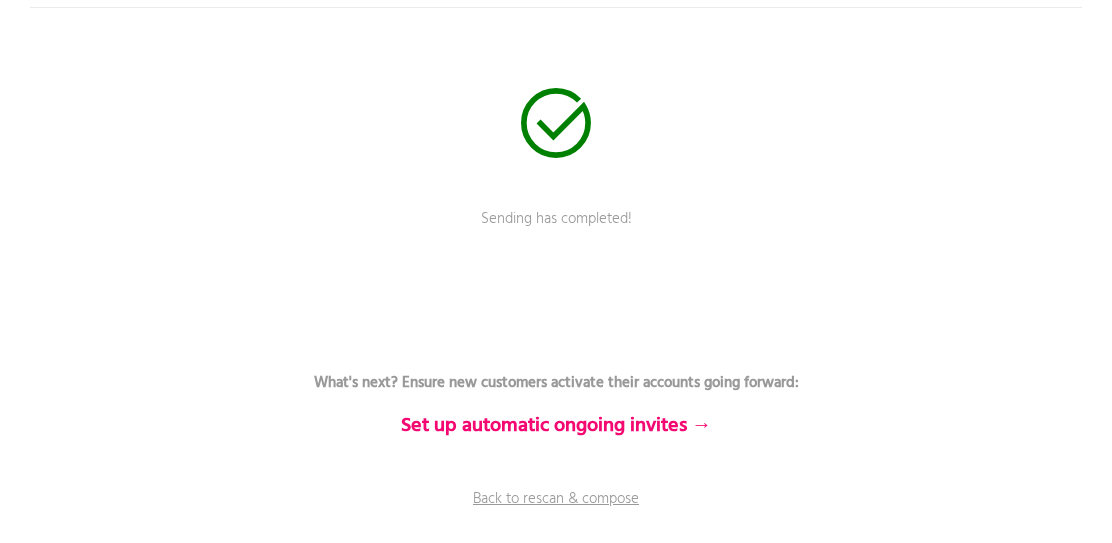 scroll, scrollTop: 0, scrollLeft: 0, axis: both 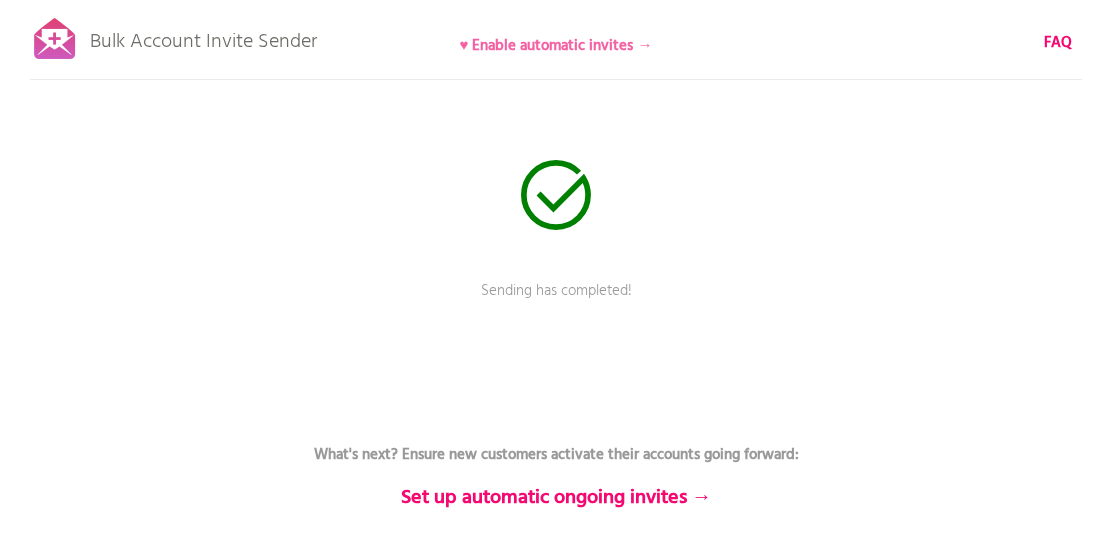click on "♥ Enable automatic invites →" at bounding box center [556, 46] 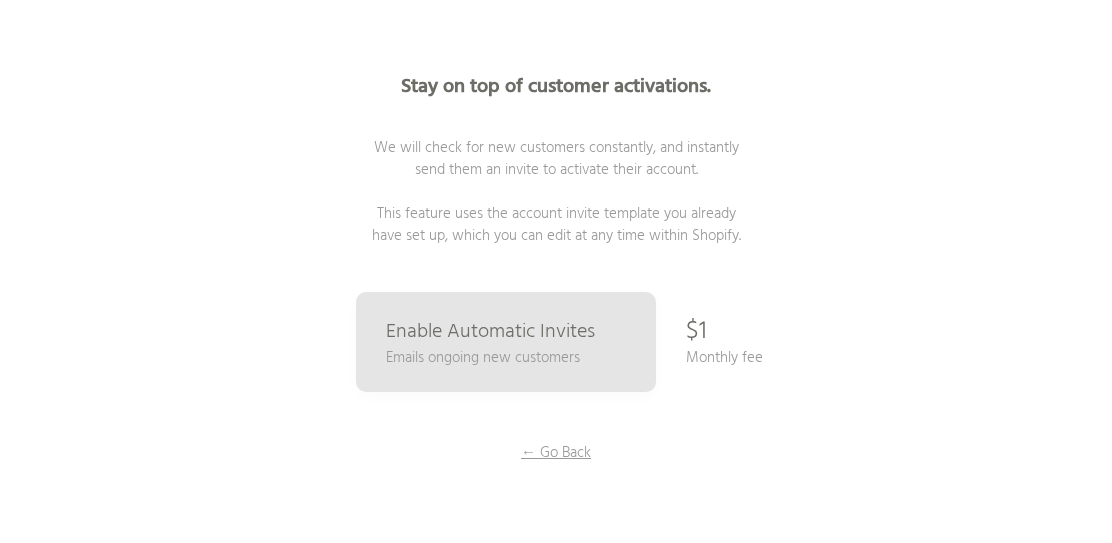 scroll, scrollTop: 256, scrollLeft: 0, axis: vertical 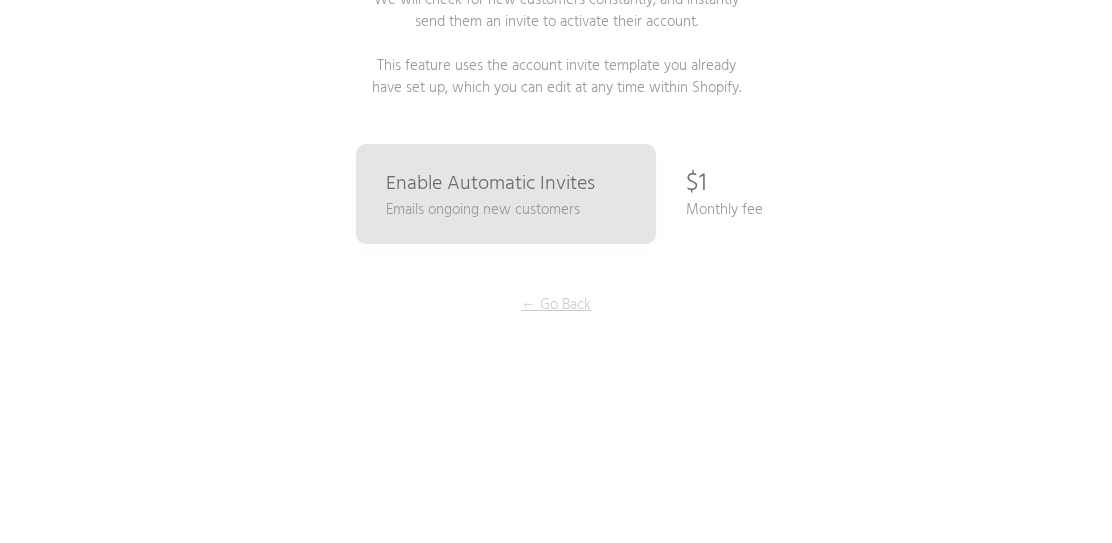 click on "← Go Back" at bounding box center [556, 305] 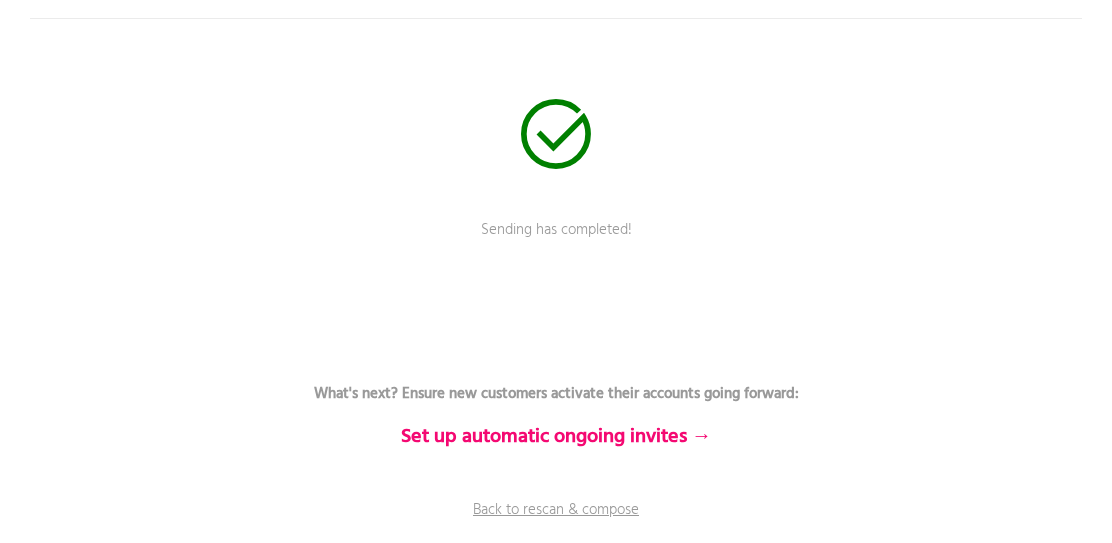 scroll, scrollTop: 0, scrollLeft: 0, axis: both 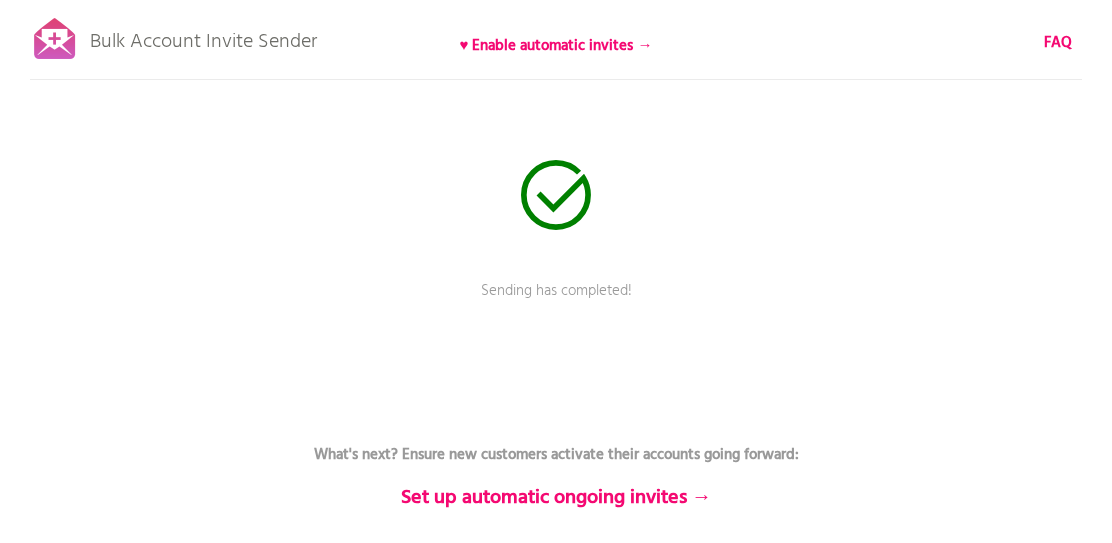 click at bounding box center (55, 39) 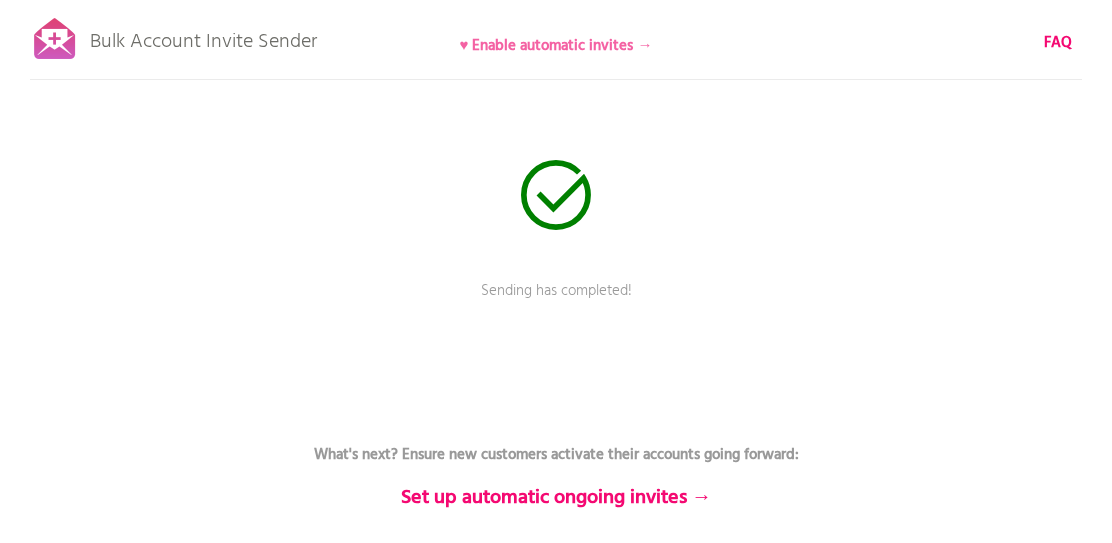 click on "♥ Enable automatic invites →" at bounding box center [556, 46] 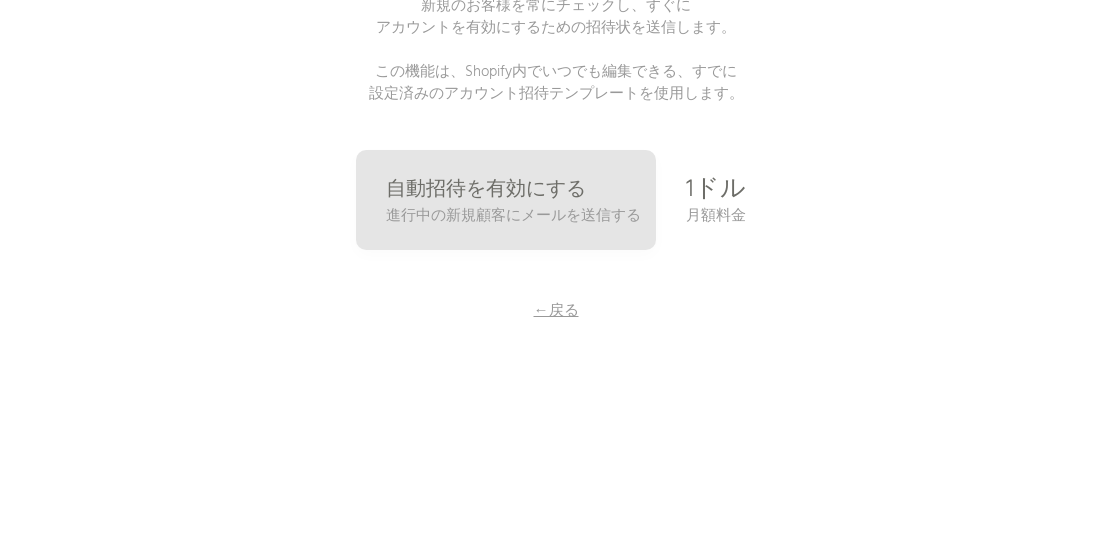 scroll, scrollTop: 256, scrollLeft: 0, axis: vertical 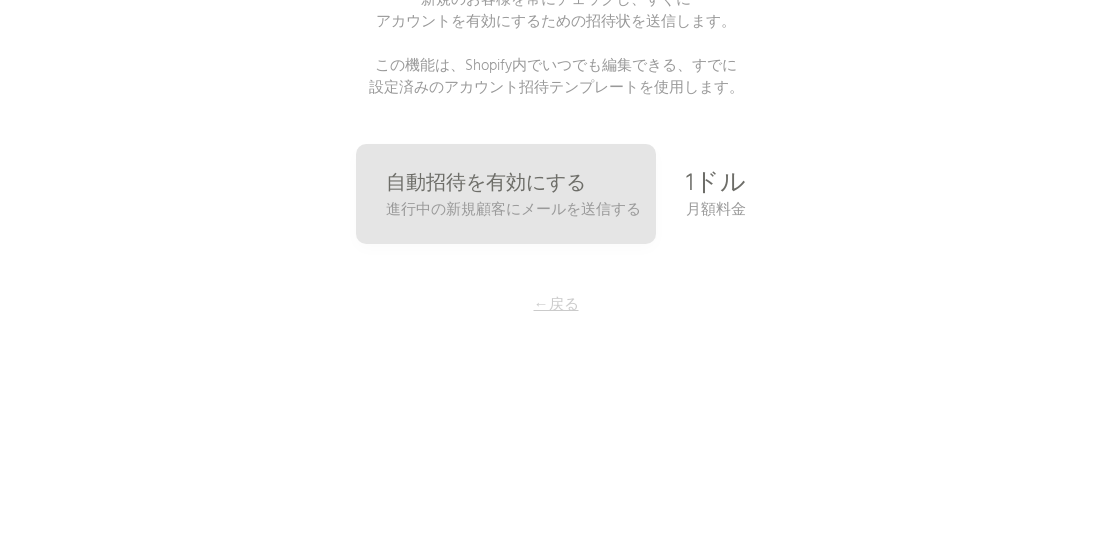 click on "←戻る" at bounding box center [556, 305] 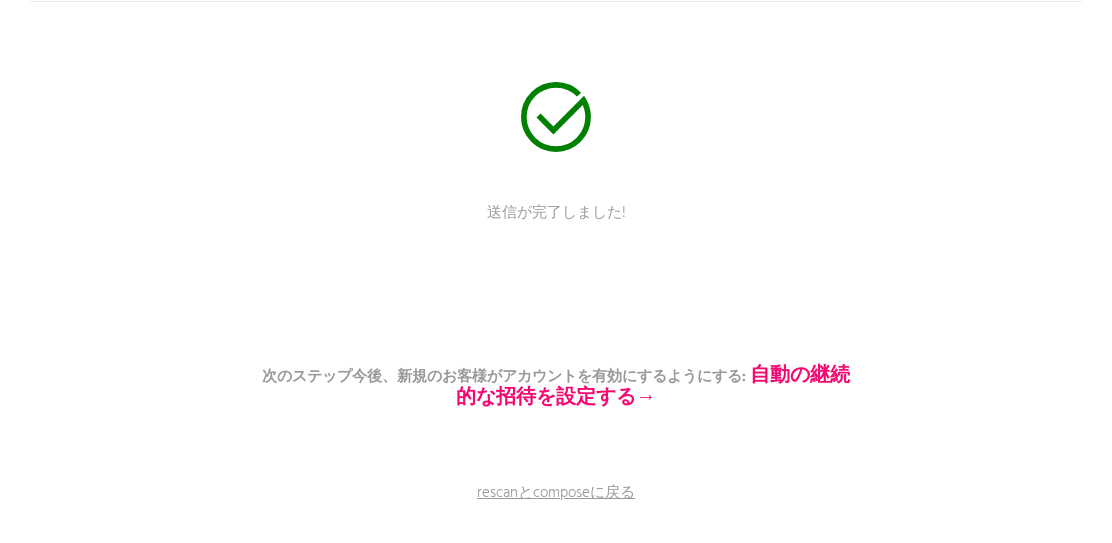 scroll, scrollTop: 156, scrollLeft: 0, axis: vertical 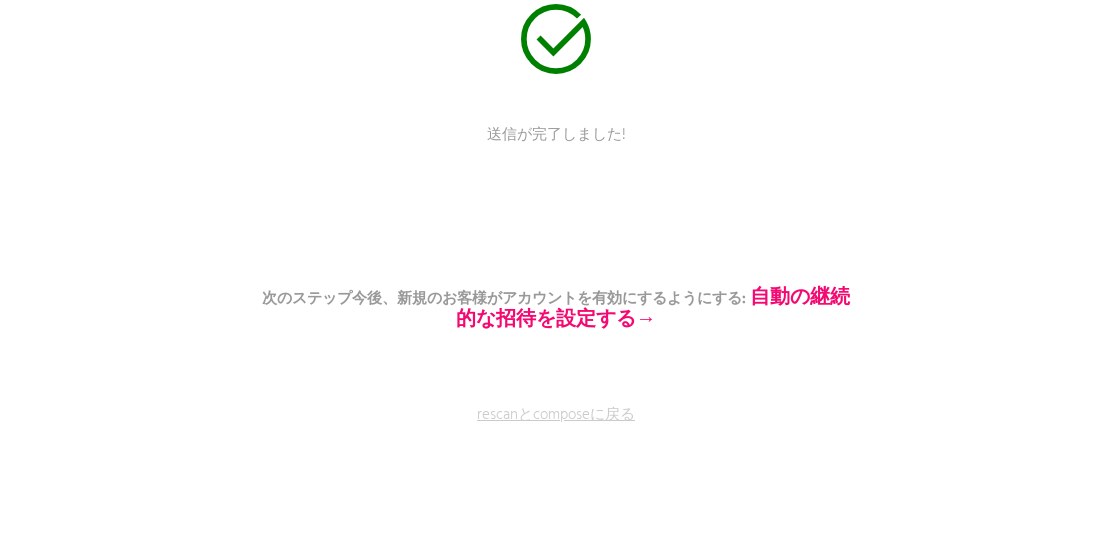 click on "rescanとcomposeに戻る" at bounding box center (556, 429) 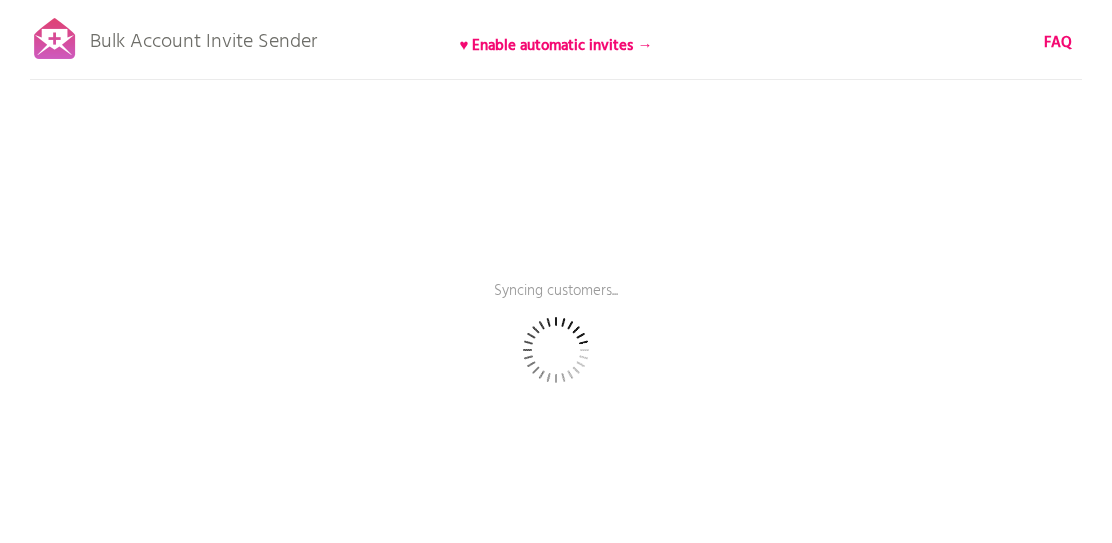 scroll, scrollTop: 0, scrollLeft: 0, axis: both 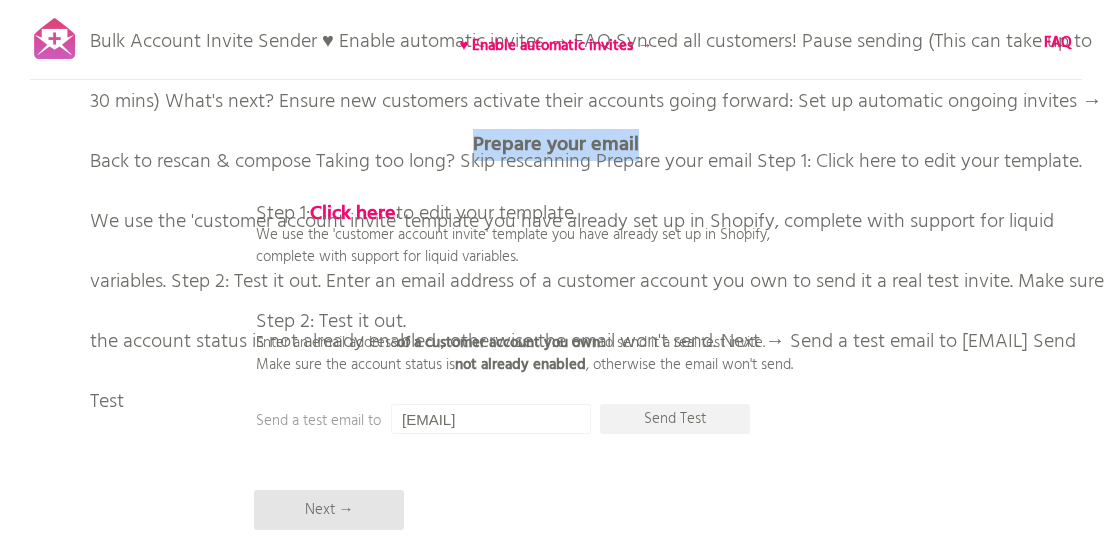 drag, startPoint x: 477, startPoint y: 141, endPoint x: 644, endPoint y: 134, distance: 167.14664 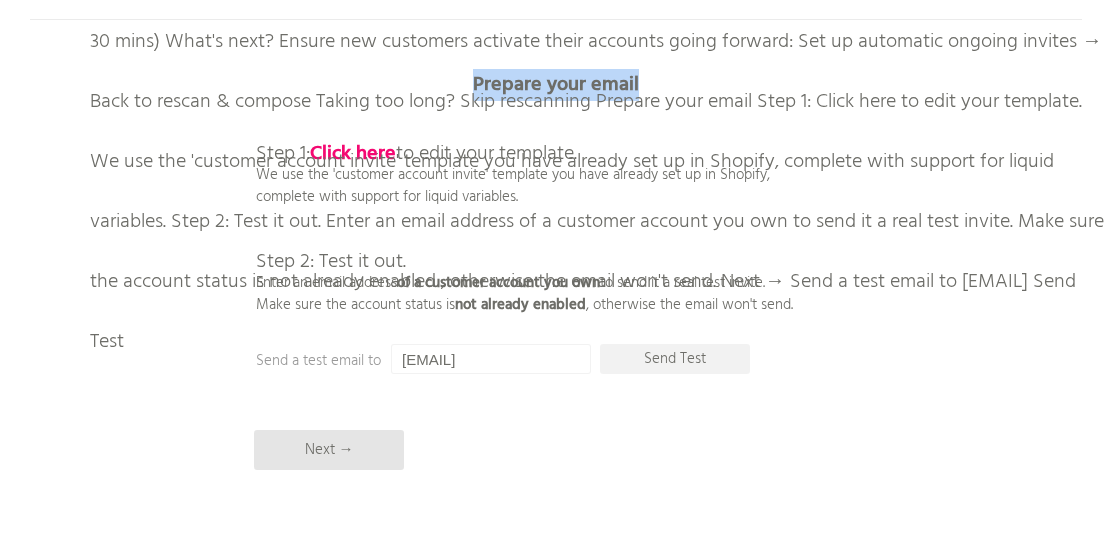scroll, scrollTop: 56, scrollLeft: 0, axis: vertical 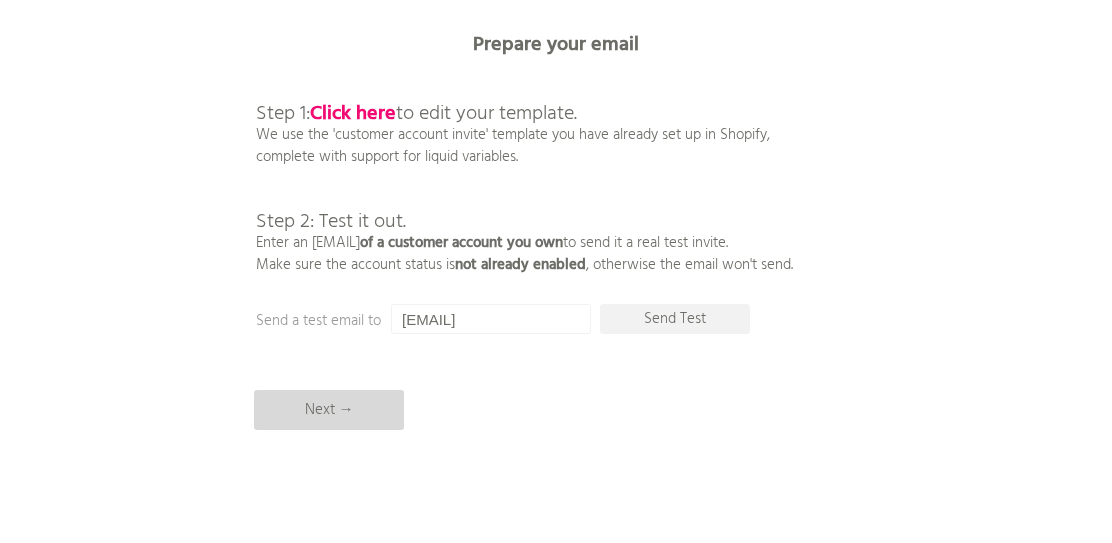 click on "Next →" at bounding box center [329, 410] 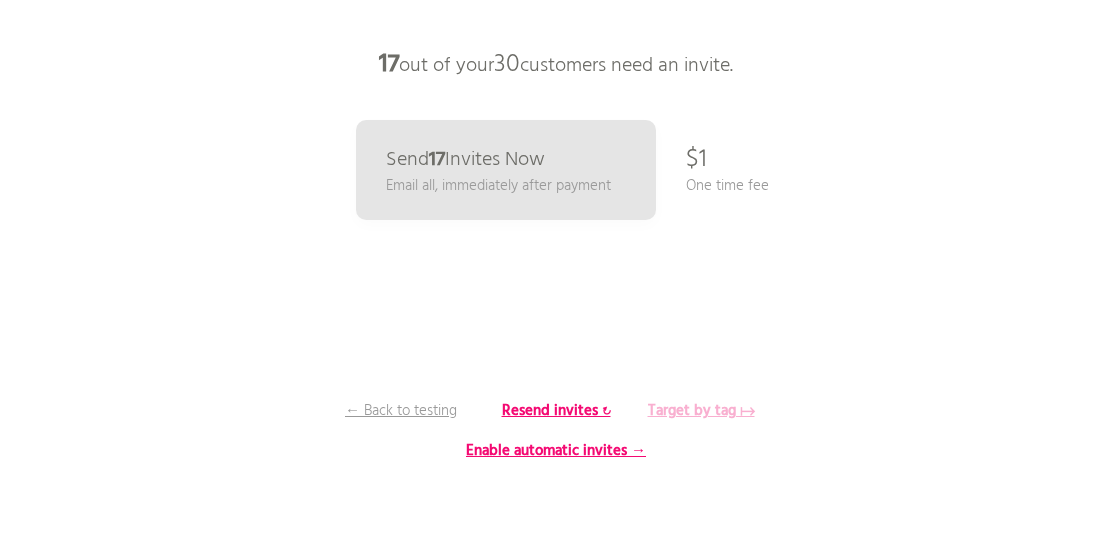 click on "Target by tag ↦" at bounding box center (701, 411) 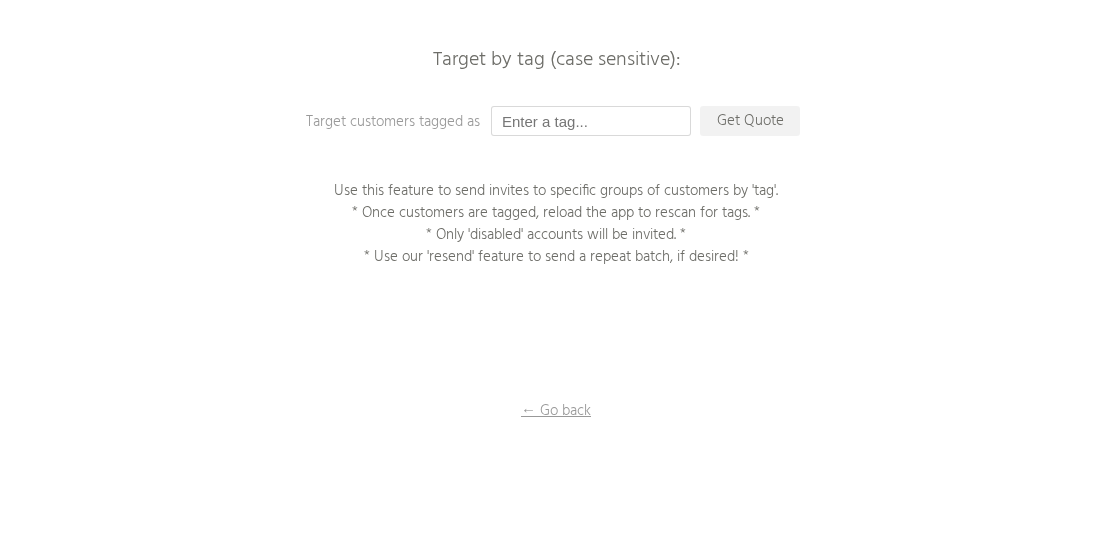 click at bounding box center [591, 121] 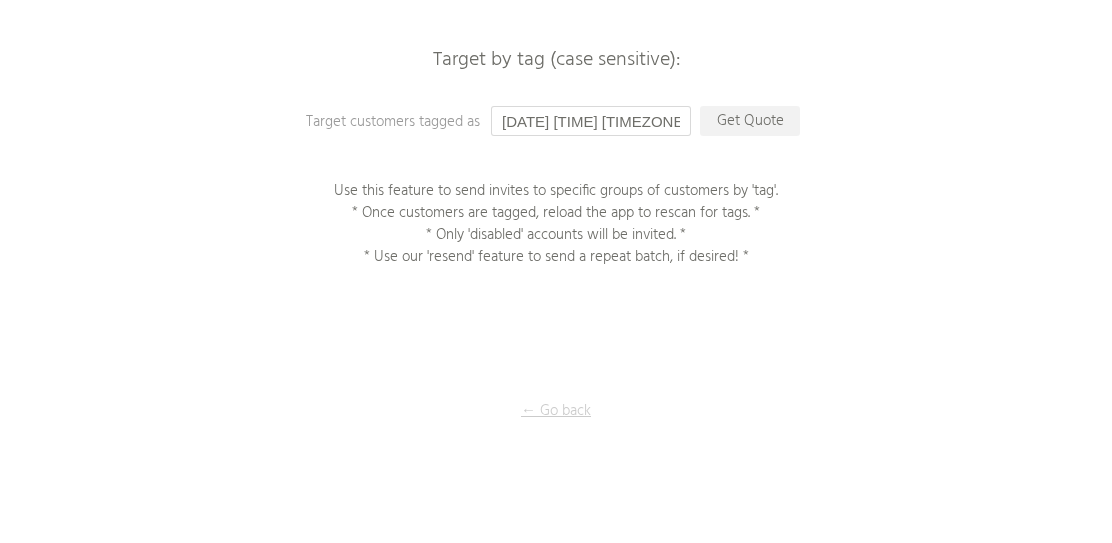 type on "2025年7月1日 12:01 JST" 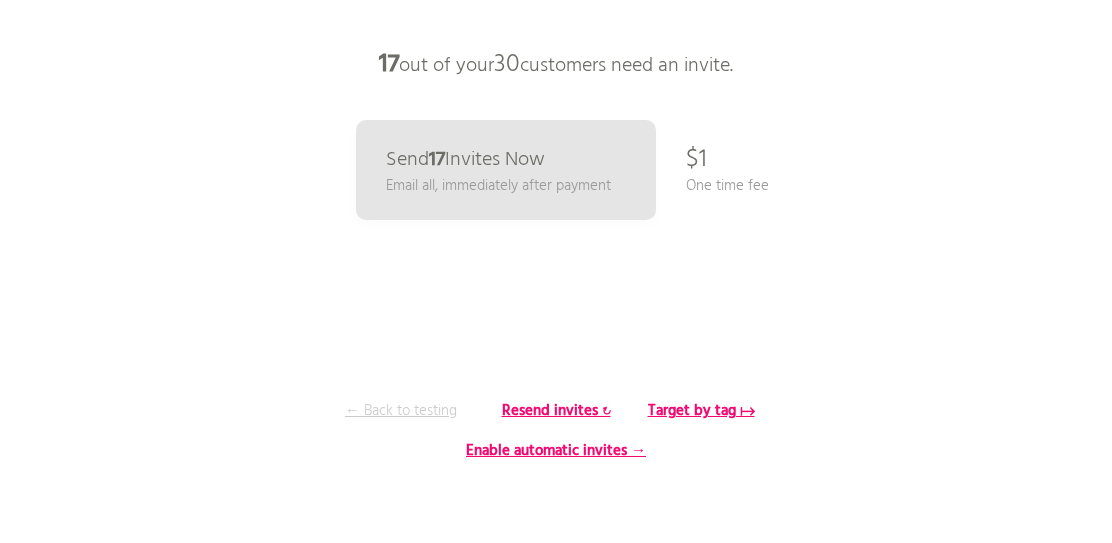 click on "← Back to testing" at bounding box center [401, 411] 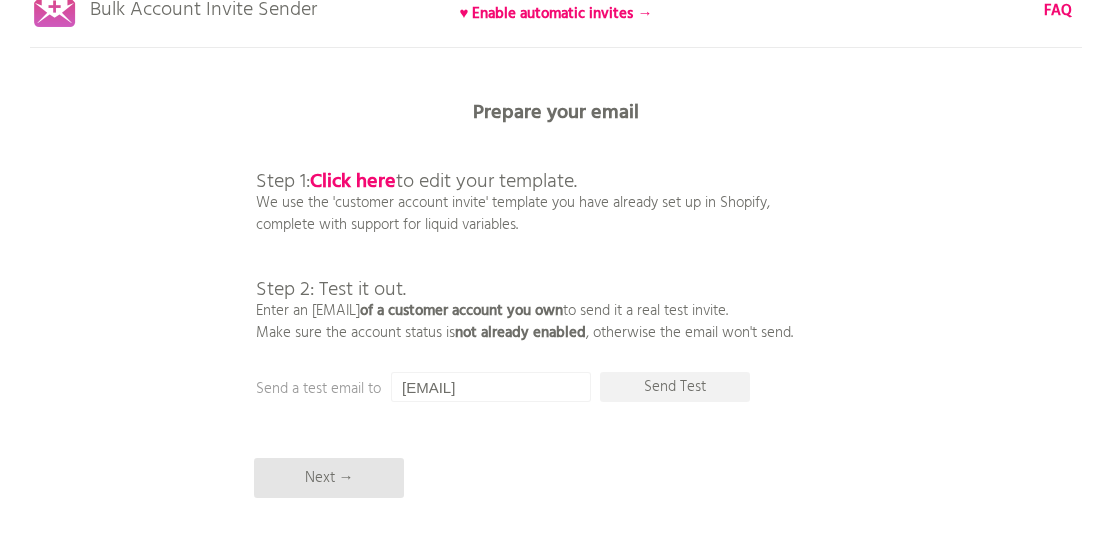 scroll, scrollTop: 0, scrollLeft: 0, axis: both 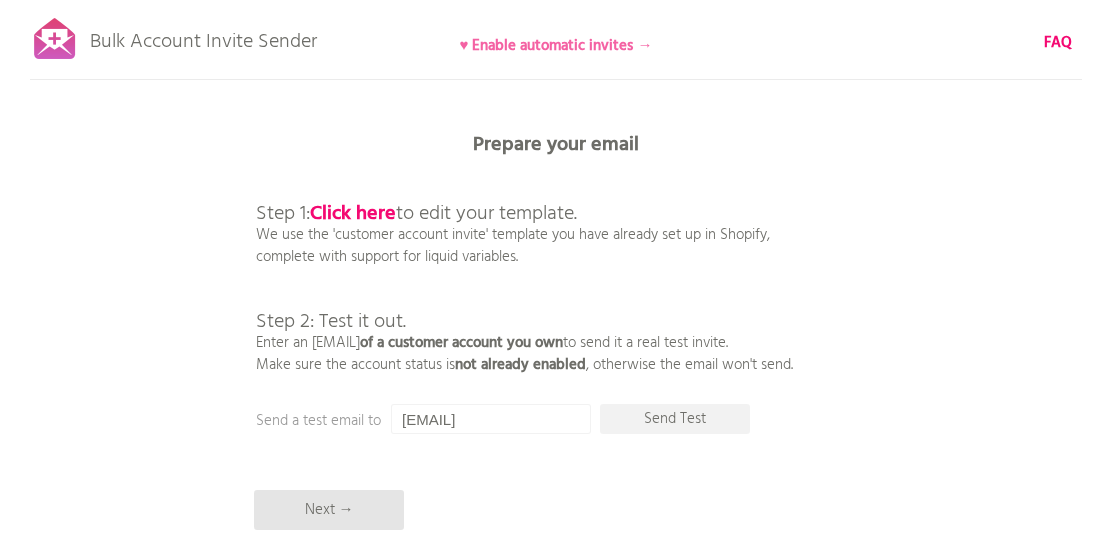 click on "♥ Enable automatic invites →" at bounding box center (556, 46) 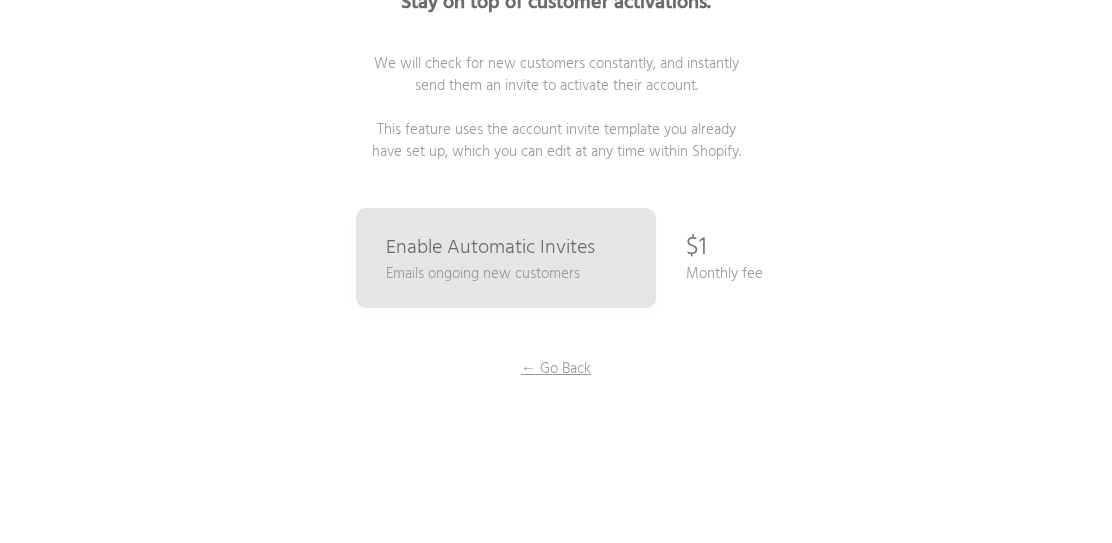 scroll, scrollTop: 256, scrollLeft: 0, axis: vertical 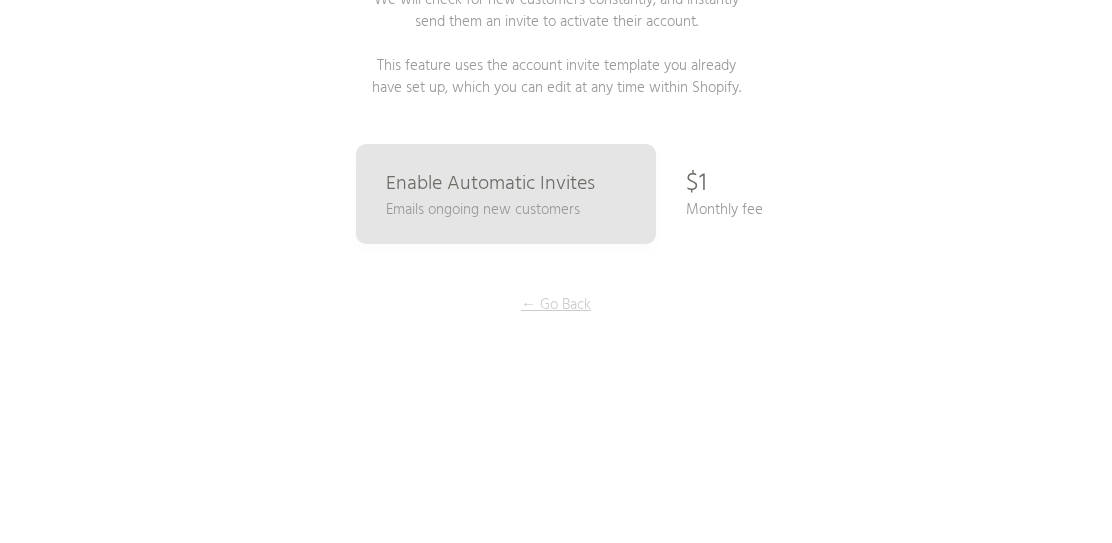 click on "← Go Back" at bounding box center [556, 305] 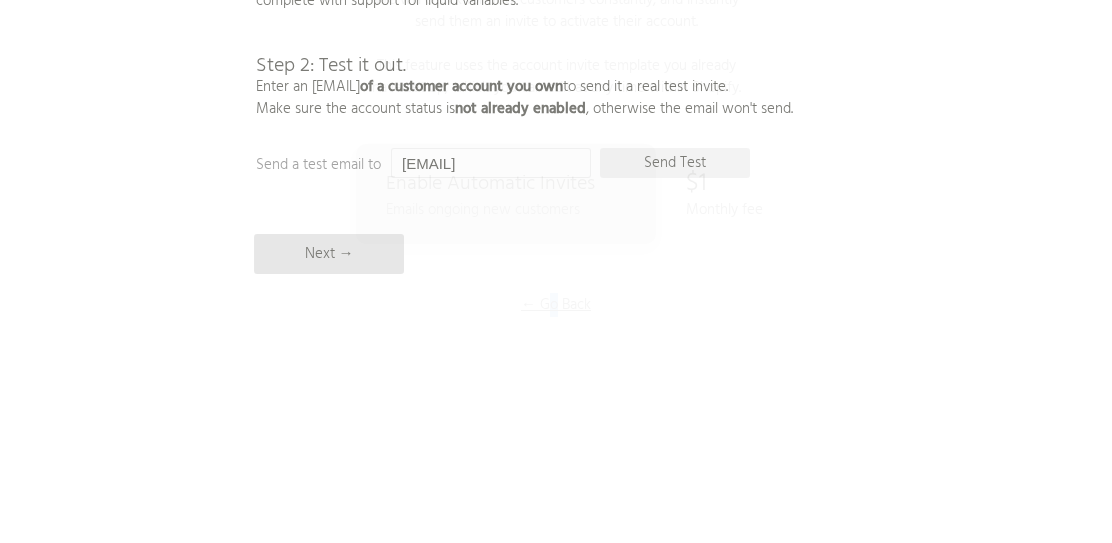 scroll, scrollTop: 156, scrollLeft: 0, axis: vertical 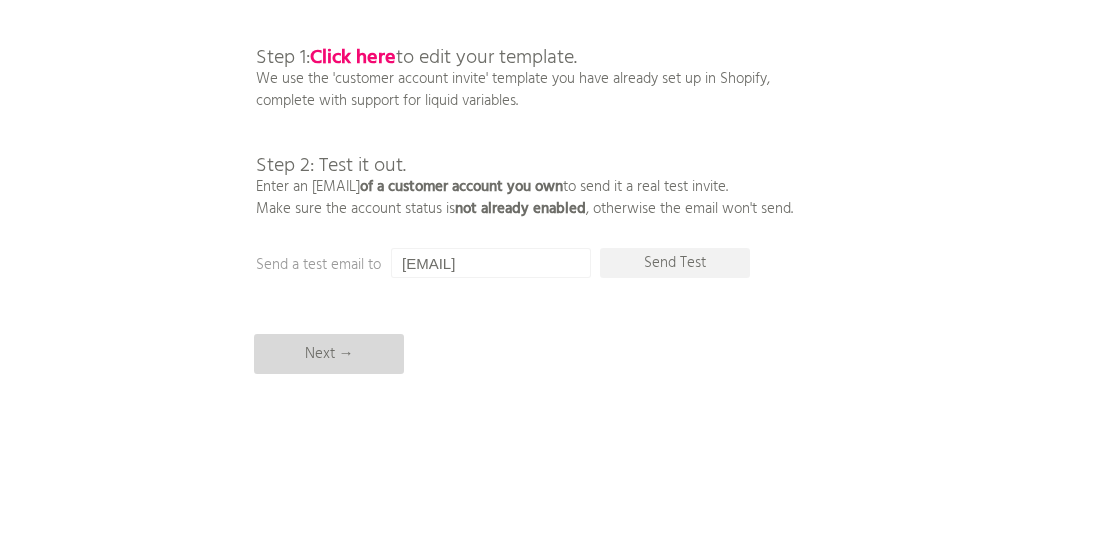 click on "Next →" at bounding box center (329, 354) 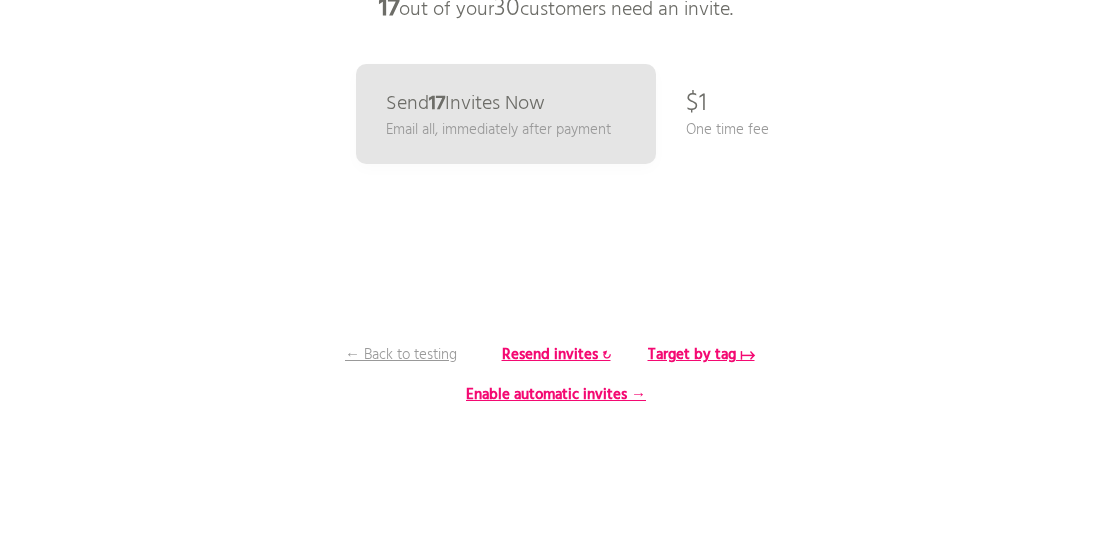 scroll, scrollTop: 0, scrollLeft: 0, axis: both 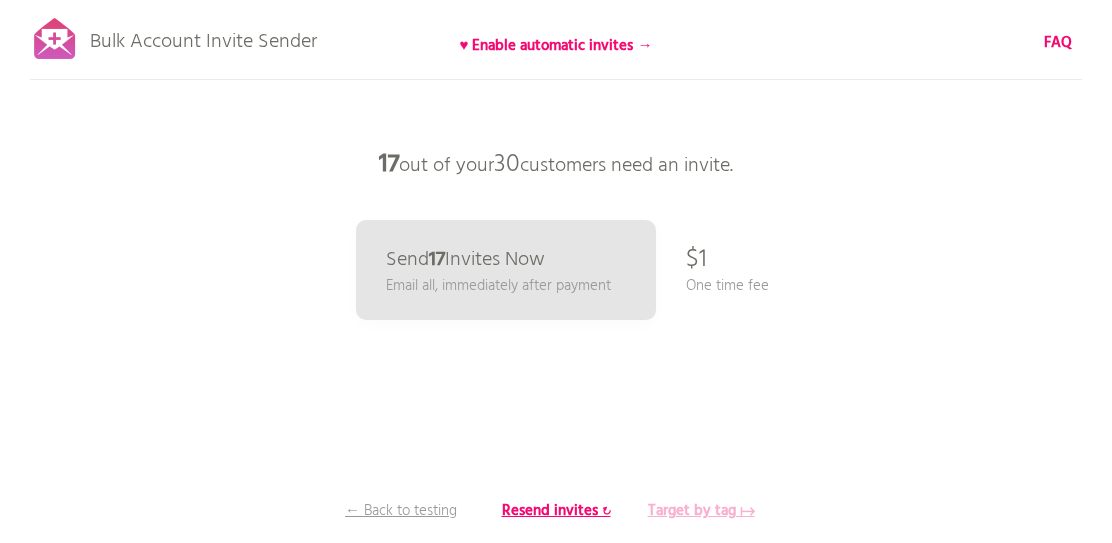 click on "Target by tag ↦" at bounding box center [701, 511] 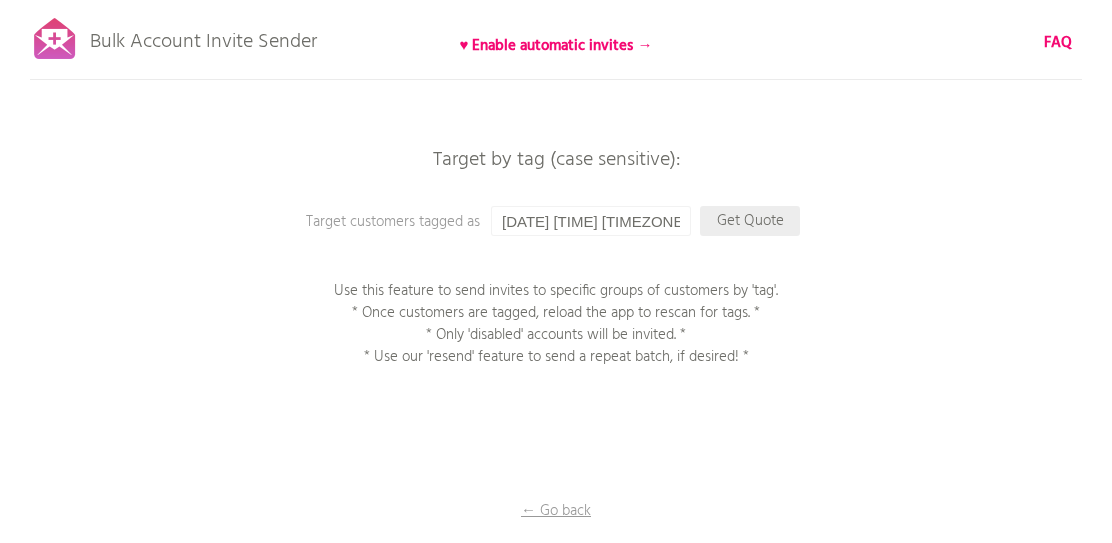 click on "Get Quote" at bounding box center [750, 221] 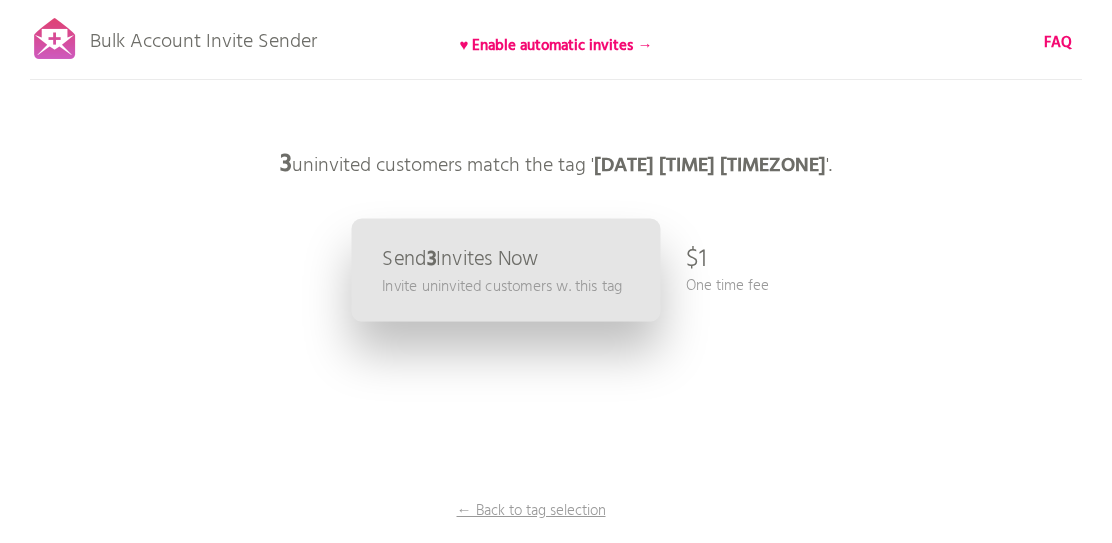 click on "Invite uninvited customers w. this tag" at bounding box center (502, 286) 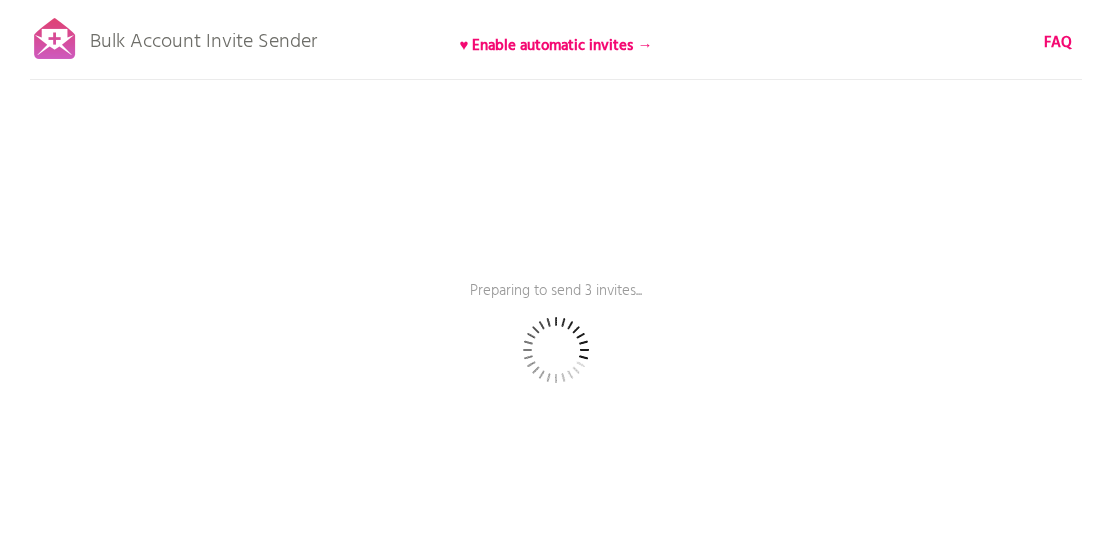 scroll, scrollTop: 0, scrollLeft: 0, axis: both 